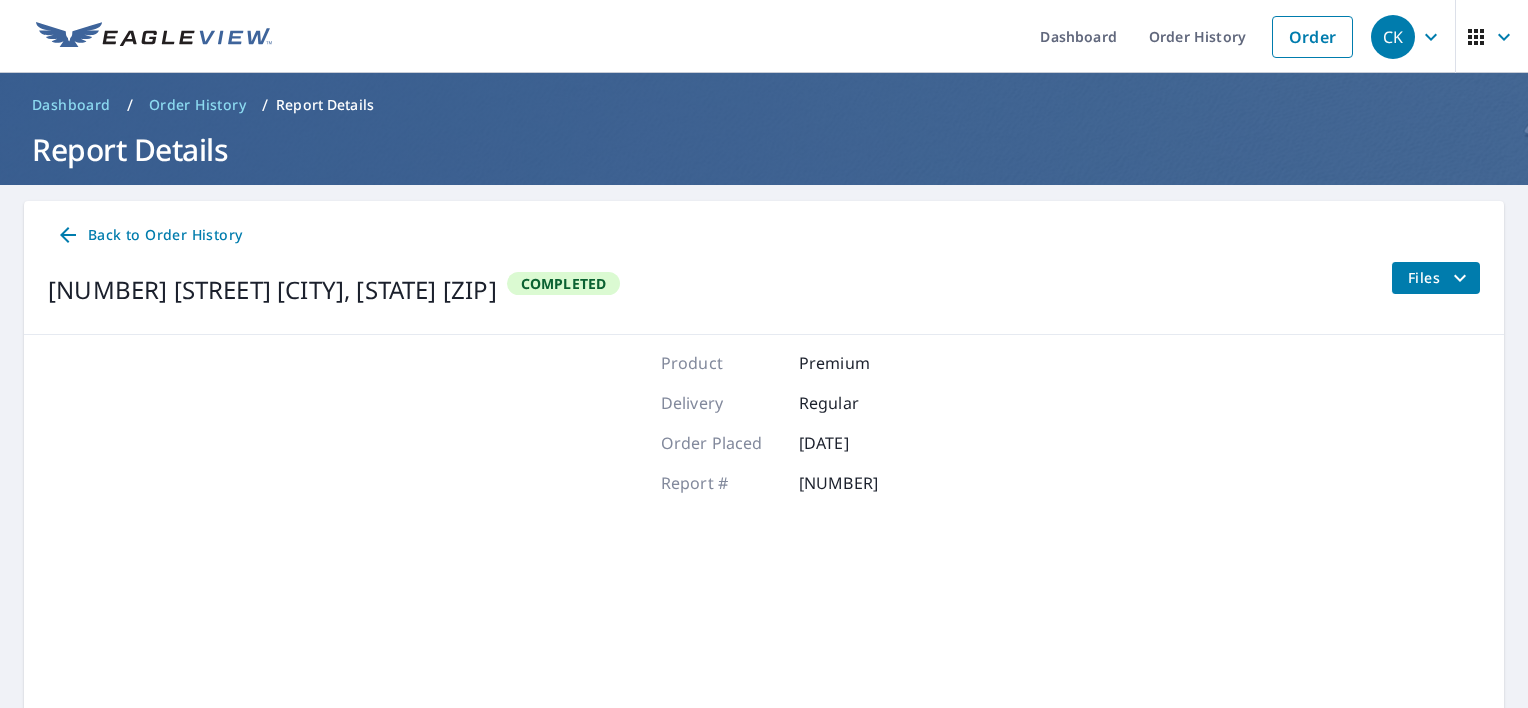 scroll, scrollTop: 0, scrollLeft: 0, axis: both 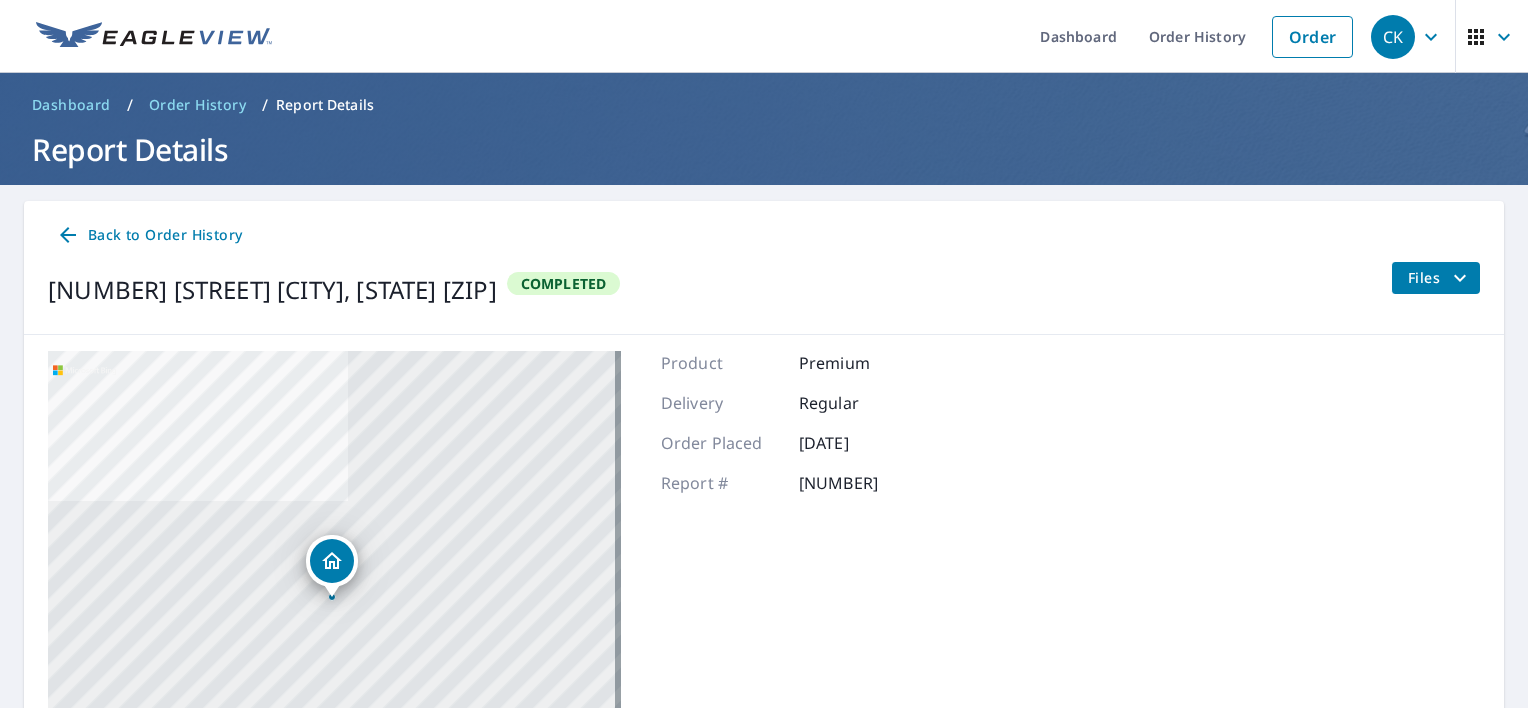 click on "[NUMBER] [STREET]
[CITY], [STATE] [ZIP] [MAP_INFO] [MAP_INFO] [MAP_INFO] [MAP_INFO] [MAP_INFO] [TERMS] [PRODUCT] [DELIVERY] [ORDER_PLACED] [DATE] [REPORT] # [NUMBER]" at bounding box center (764, 601) 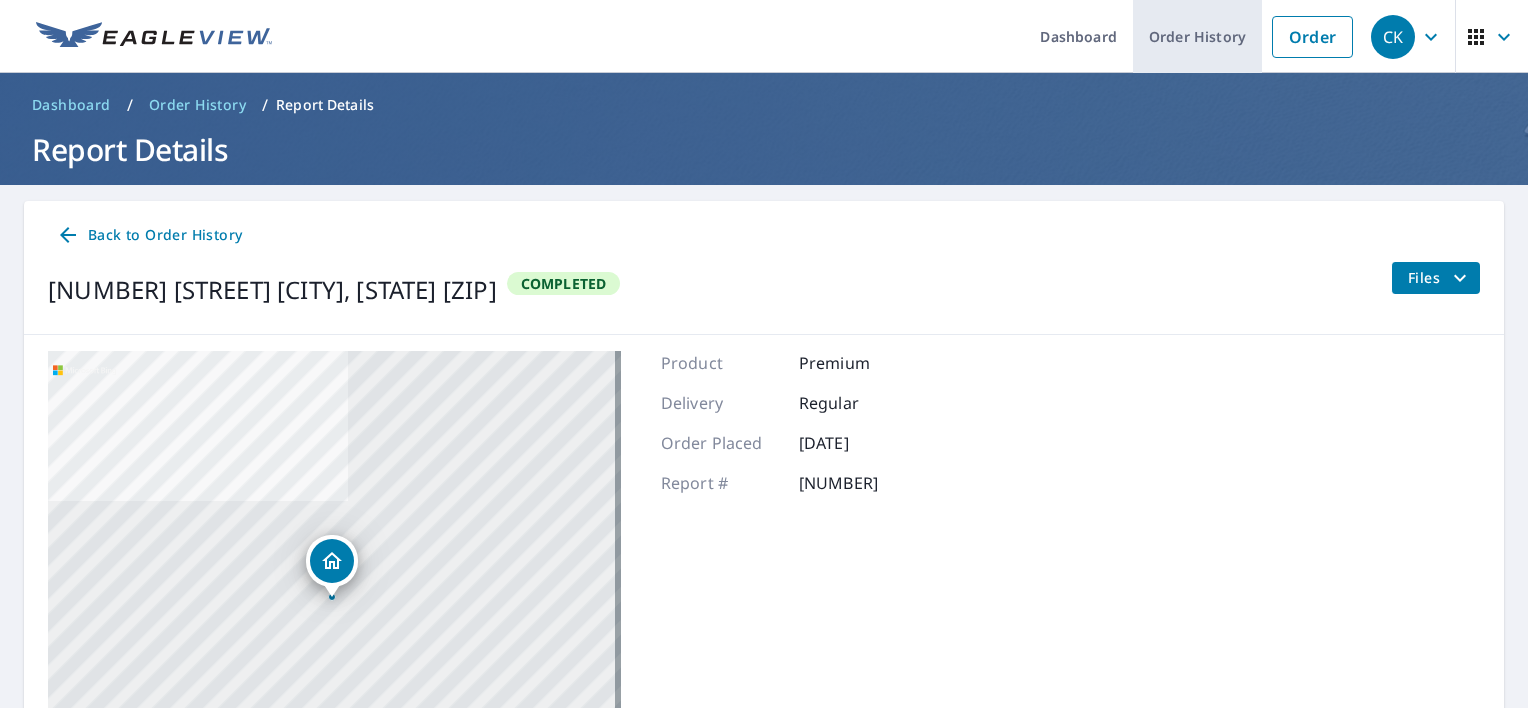 click on "Order History" at bounding box center (1197, 36) 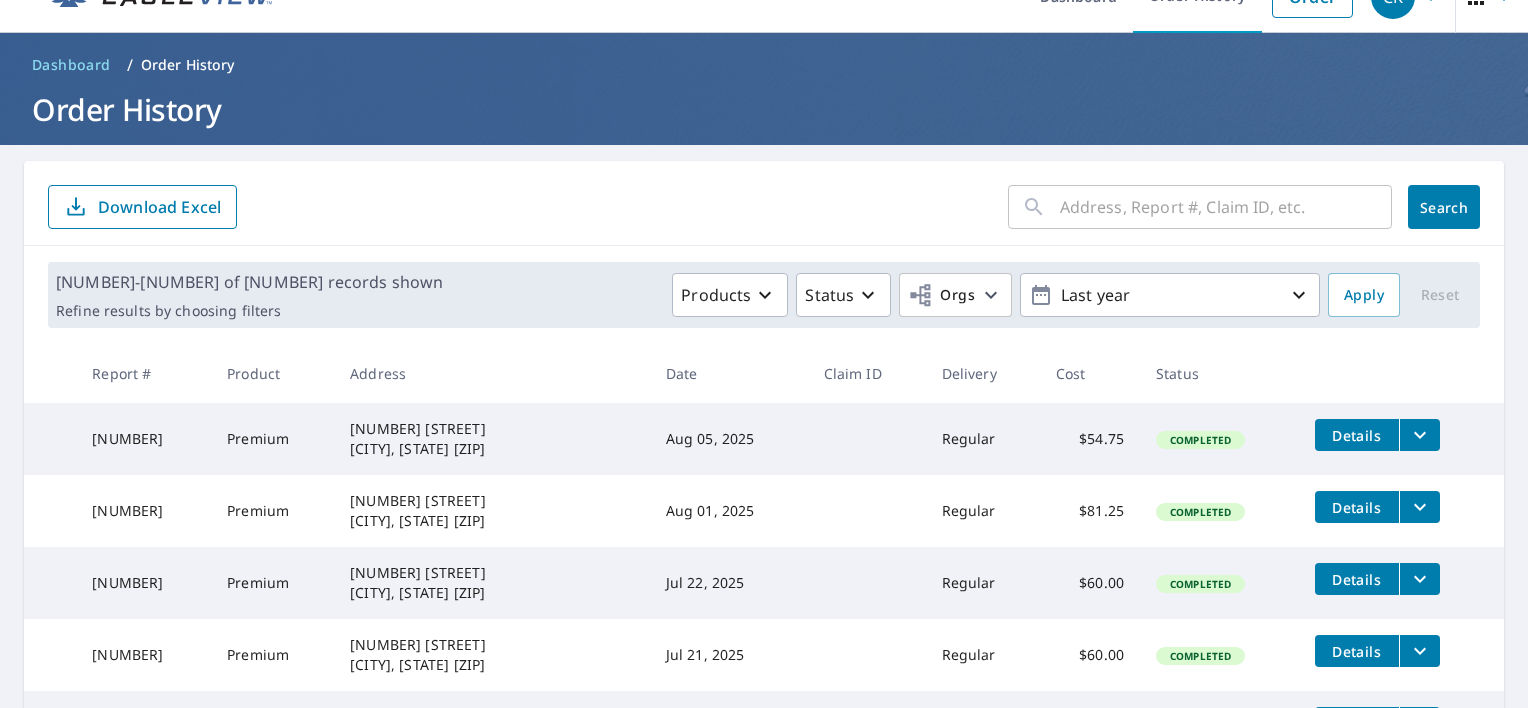 scroll, scrollTop: 80, scrollLeft: 0, axis: vertical 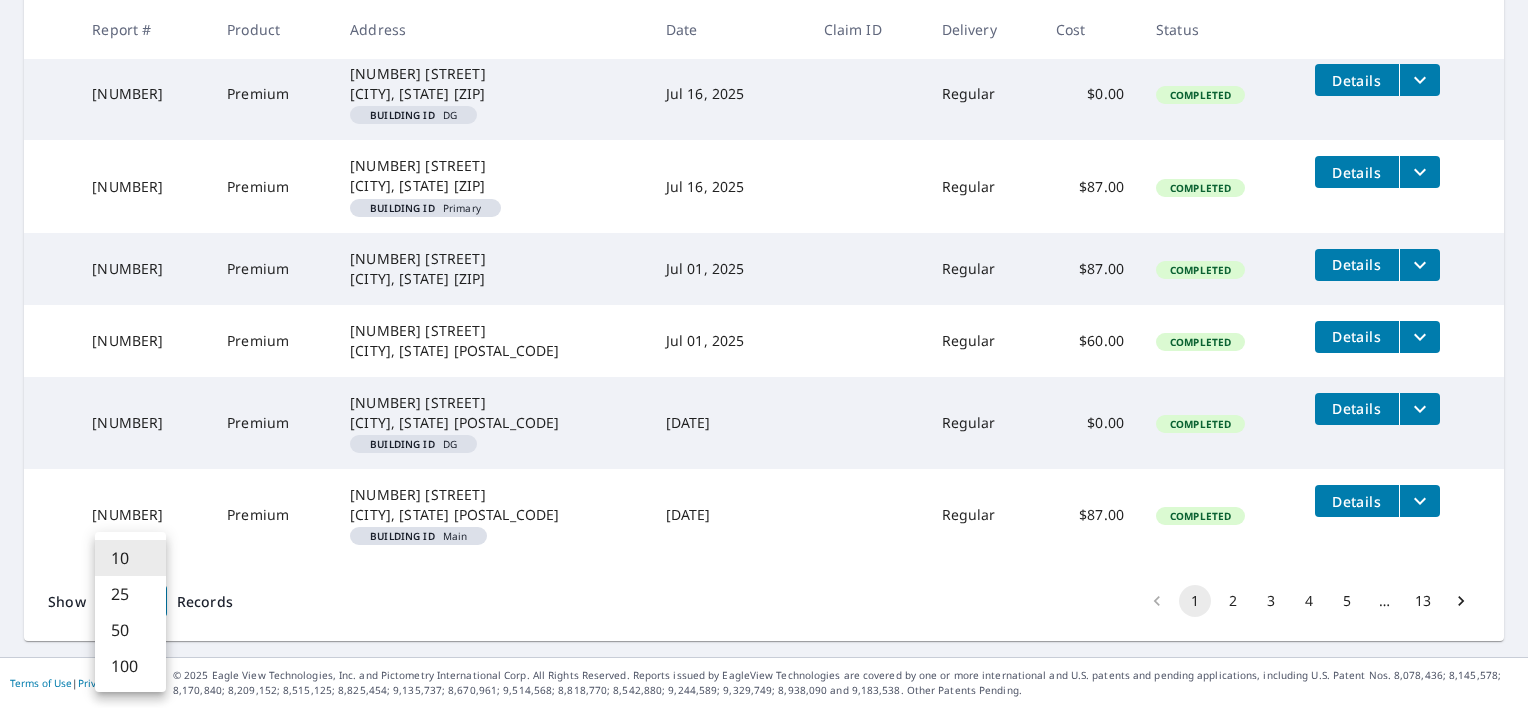 click on "[PRODUCT] [ADDRESS] [DATE] [CLAIM ID] [DELIVERY] [COST] [STATUS]
[PRODUCT] [ADDRESS]
[DATE] [STATUS] [PRODUCT] [ADDRESS]
[DATE] [STATUS] [PRODUCT] [ADDRESS]
[DATE] [STATUS] [PRODUCT] [ADDRESS] [BUILDING ID] [DATE] [STATUS] [PRODUCT] [ADDRESS] [BUILDING ID] [DATE] [STATUS] [PRODUCT] [ADDRESS]
[DATE] [STATUS] [PRODUCT] [ADDRESS]
[DATE] [STATUS]" at bounding box center [764, 354] 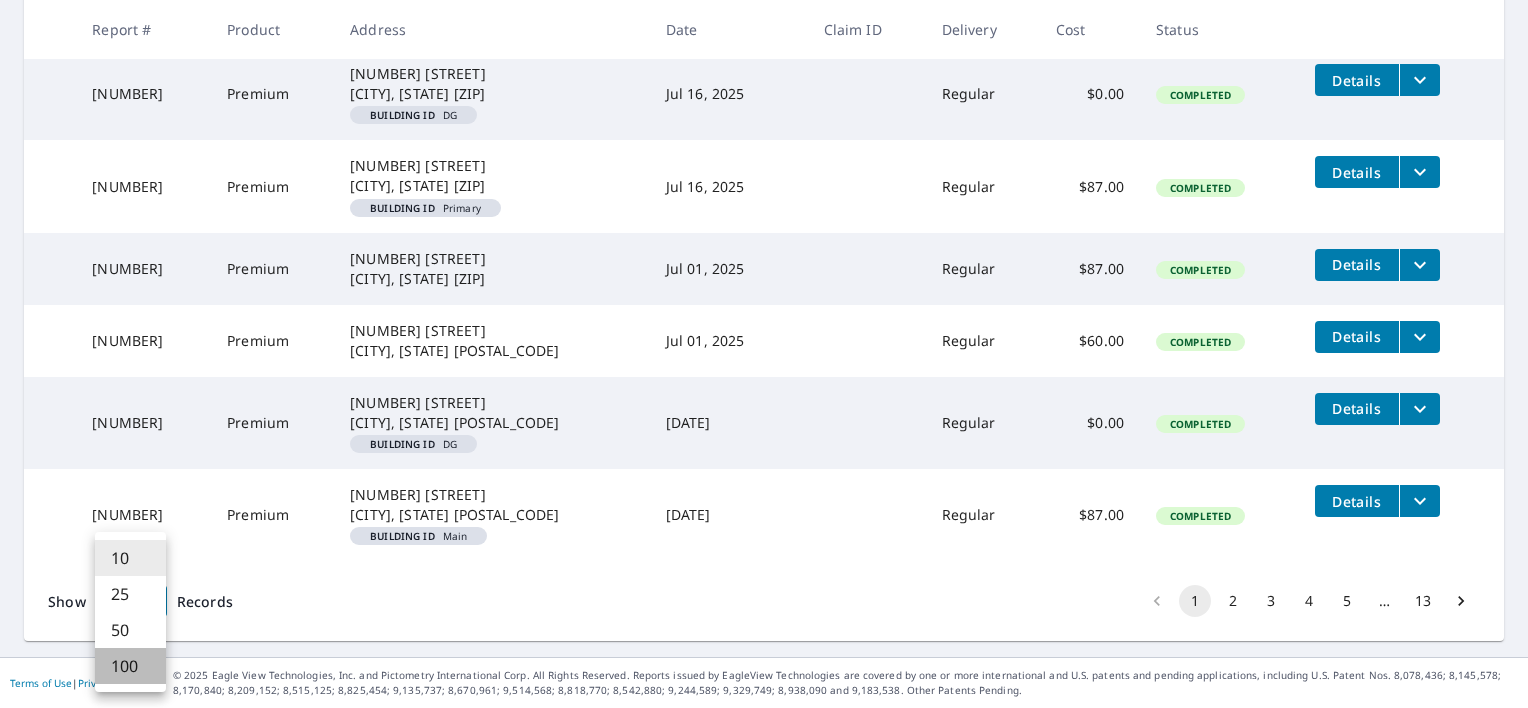 click on "100" at bounding box center [130, 666] 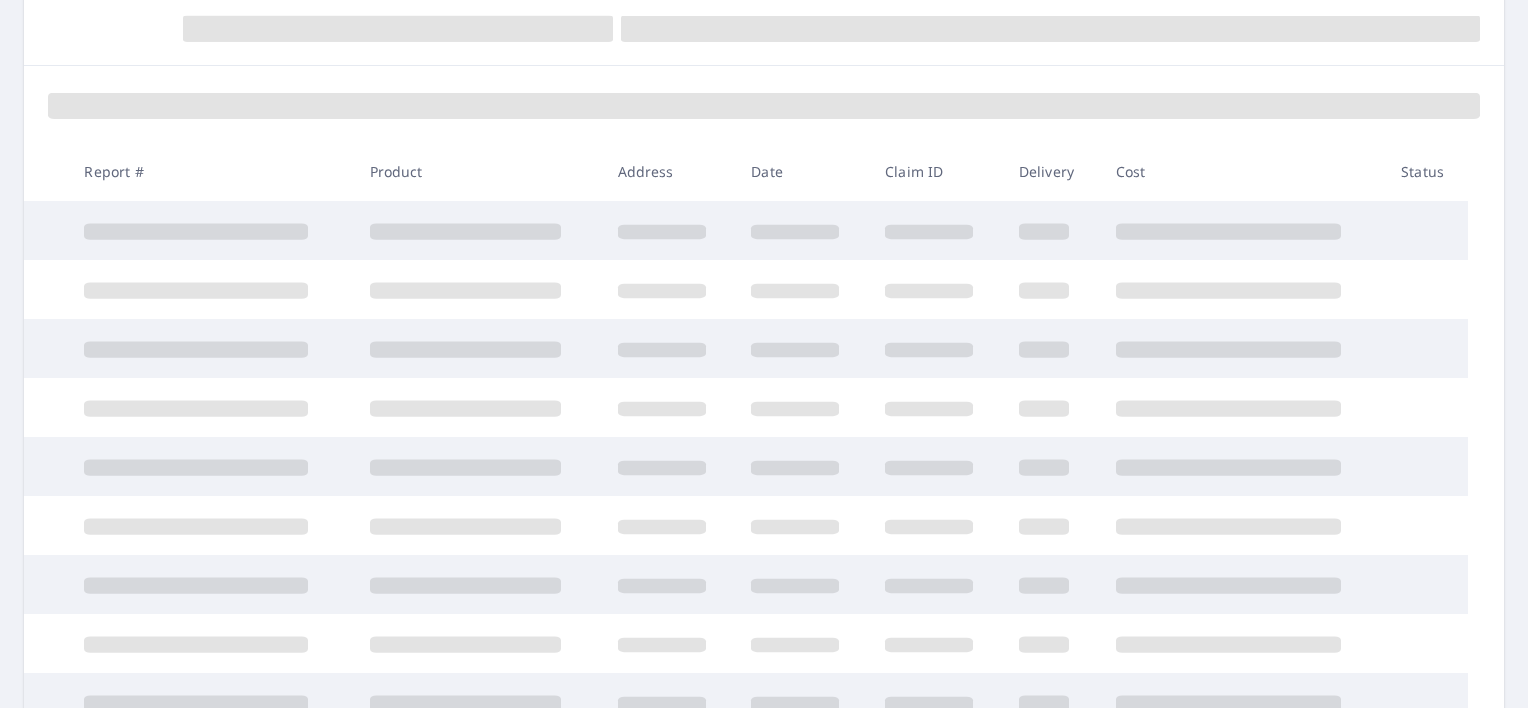 scroll, scrollTop: 0, scrollLeft: 0, axis: both 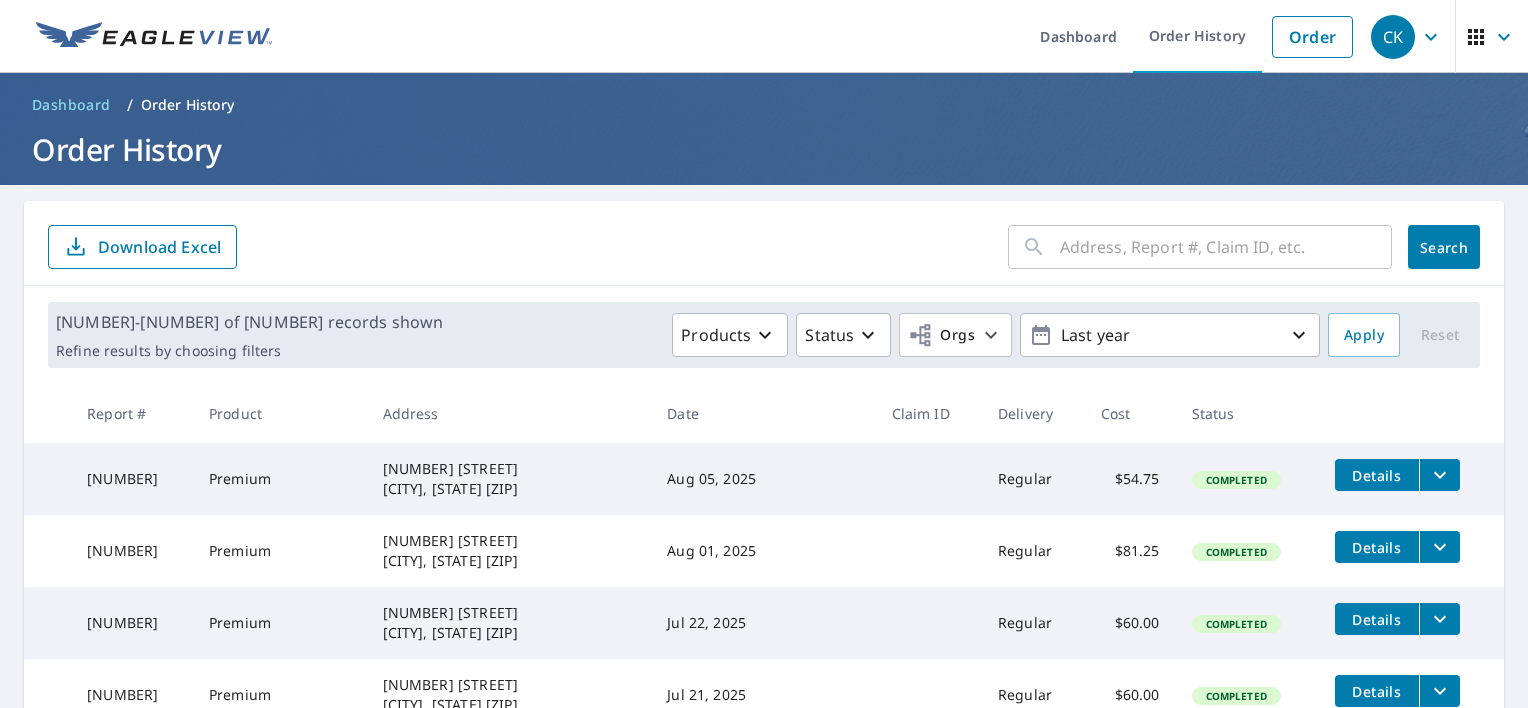 click on "Order History" at bounding box center (764, 149) 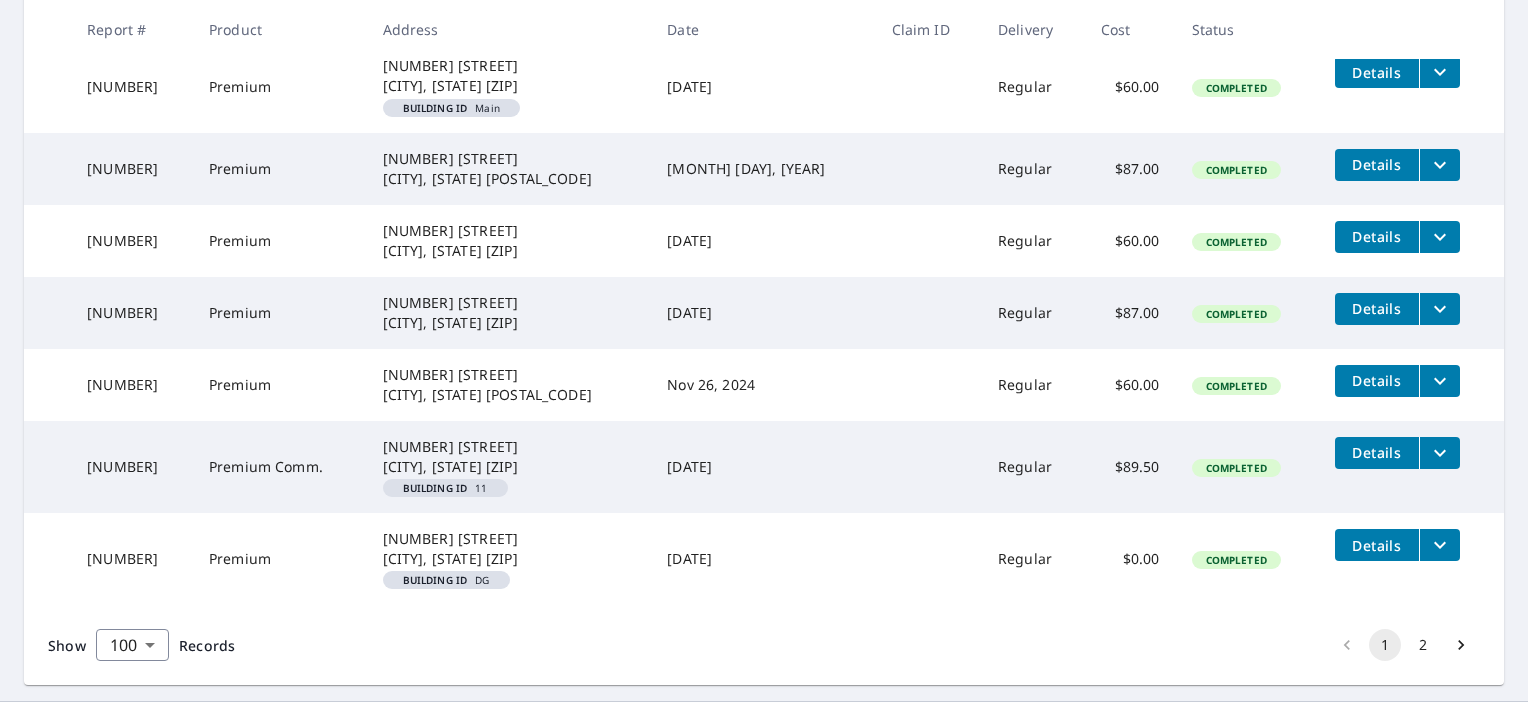 scroll, scrollTop: 7546, scrollLeft: 0, axis: vertical 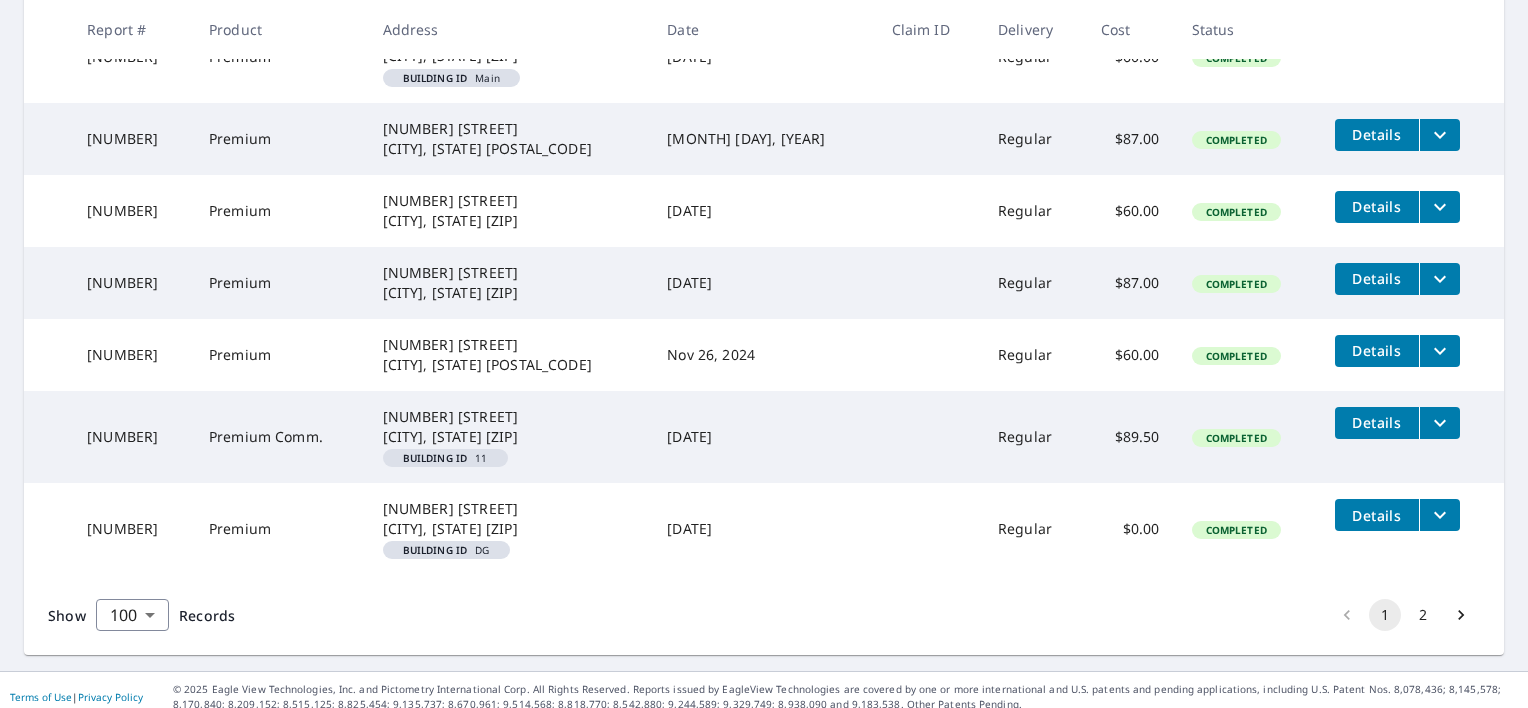 click on "2" at bounding box center [1423, 615] 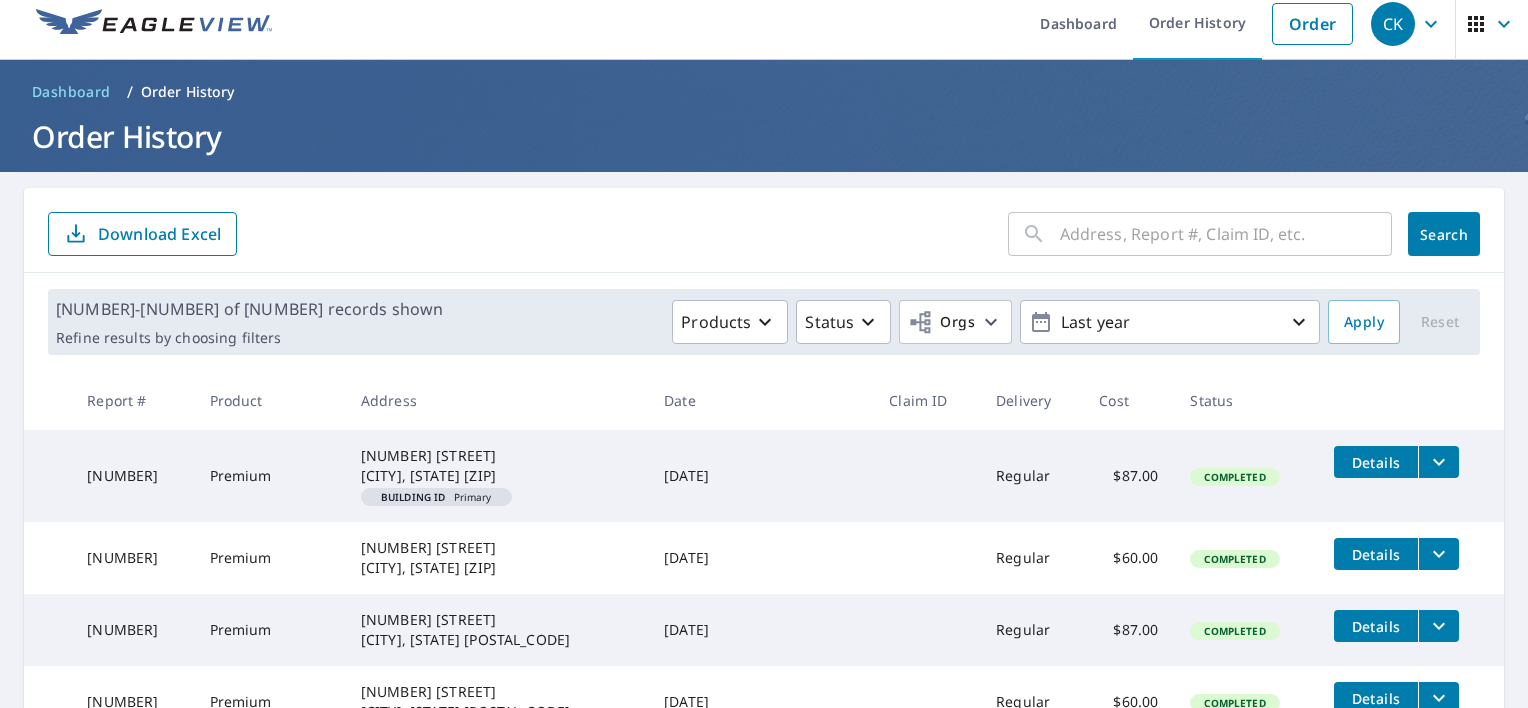 scroll, scrollTop: 0, scrollLeft: 0, axis: both 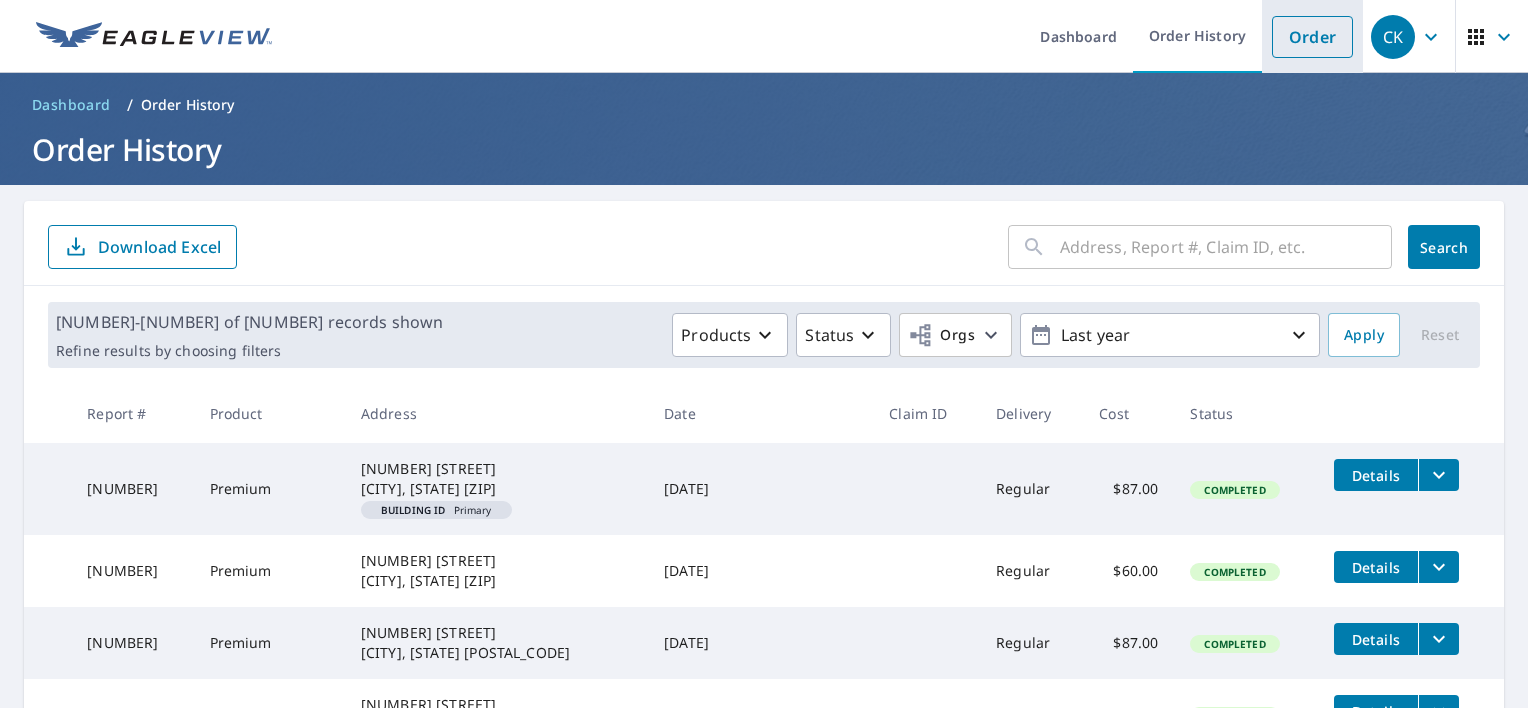click on "Order" at bounding box center [1312, 37] 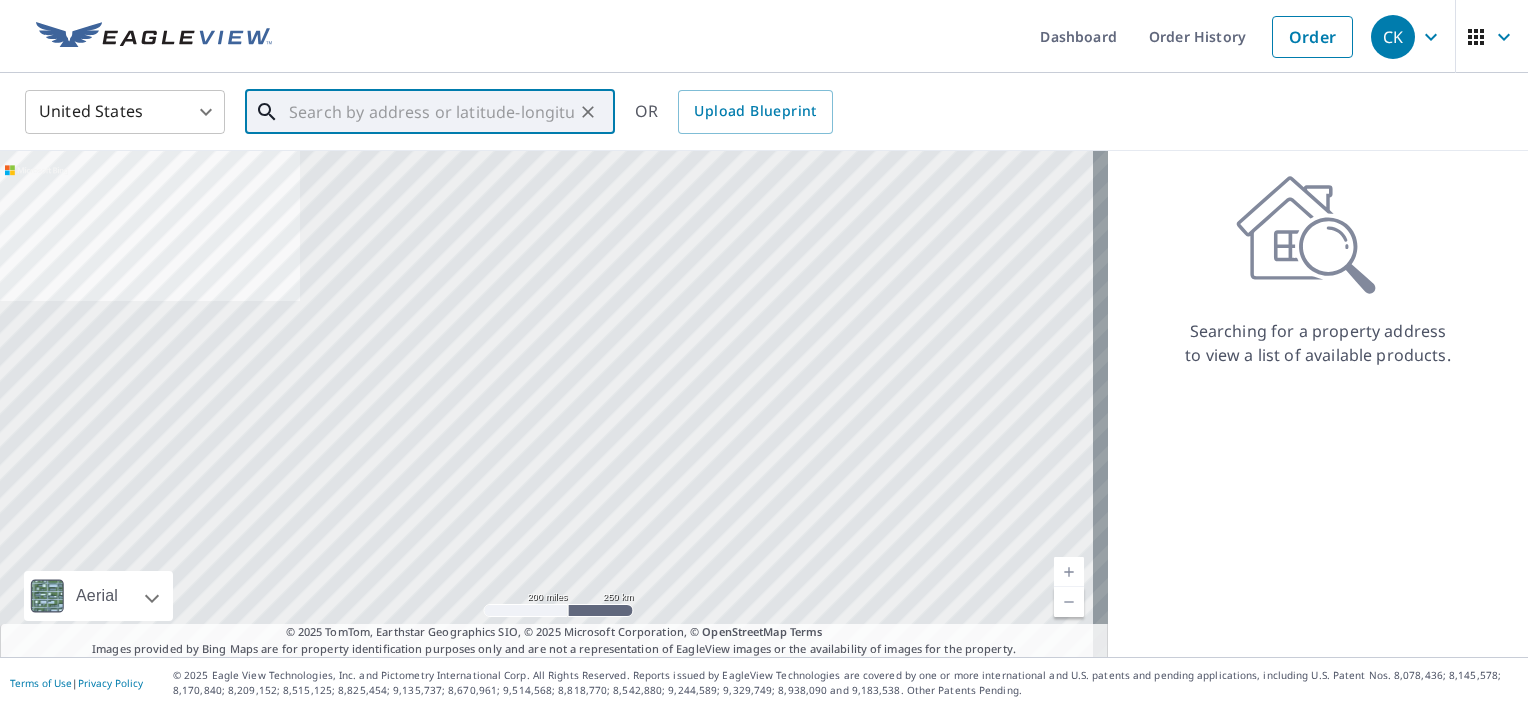 click at bounding box center (431, 112) 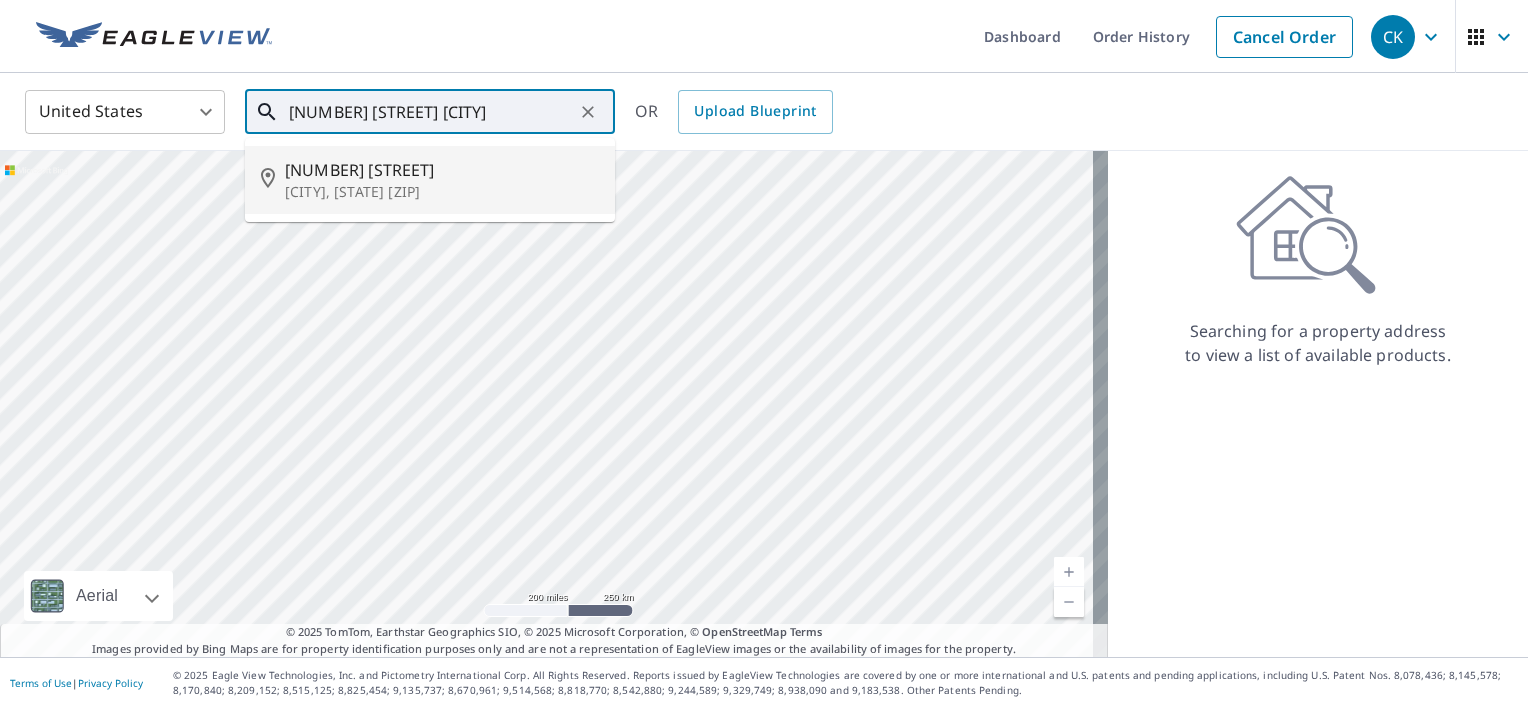 click on "[CITY], [STATE] [ZIP]" at bounding box center (442, 192) 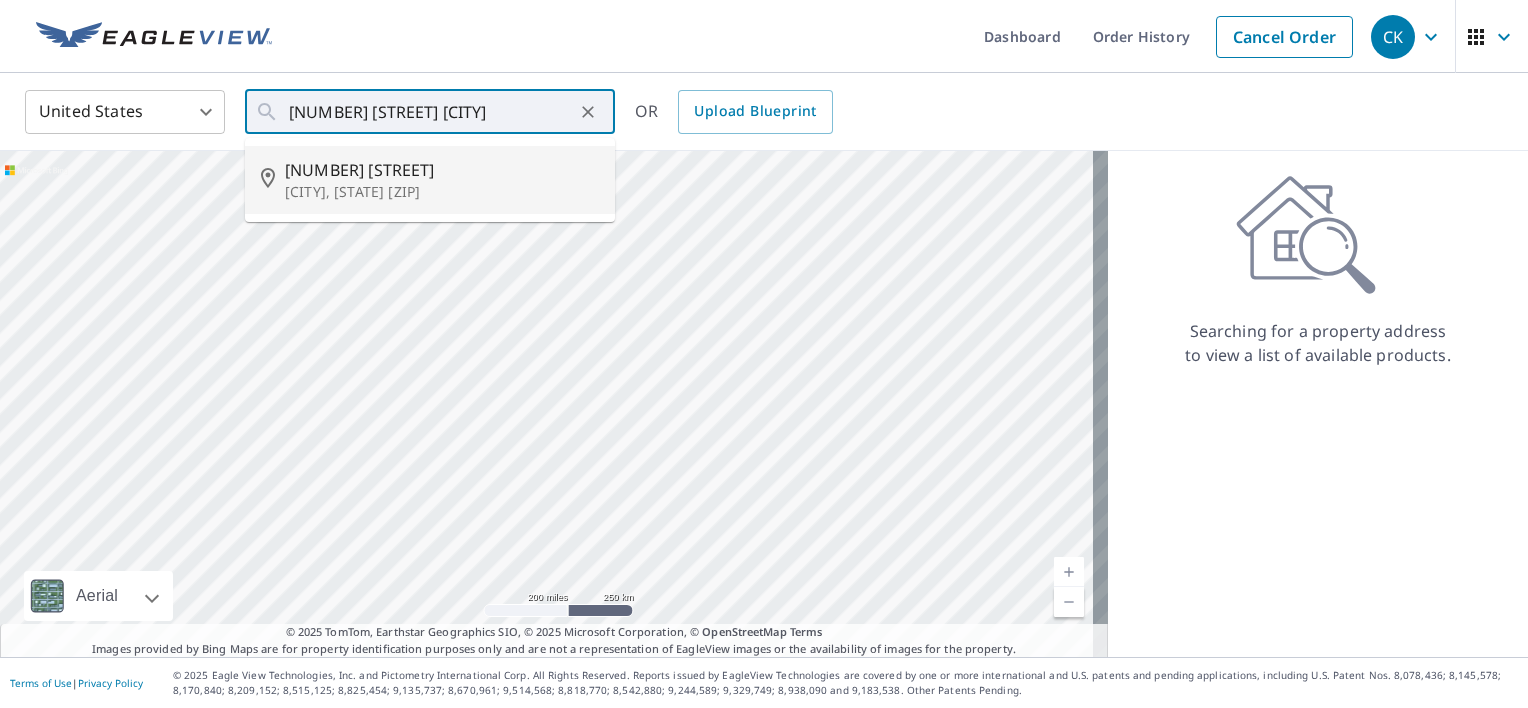 type on "[NUMBER] [STREET] [CITY], [STATE] [ZIP]" 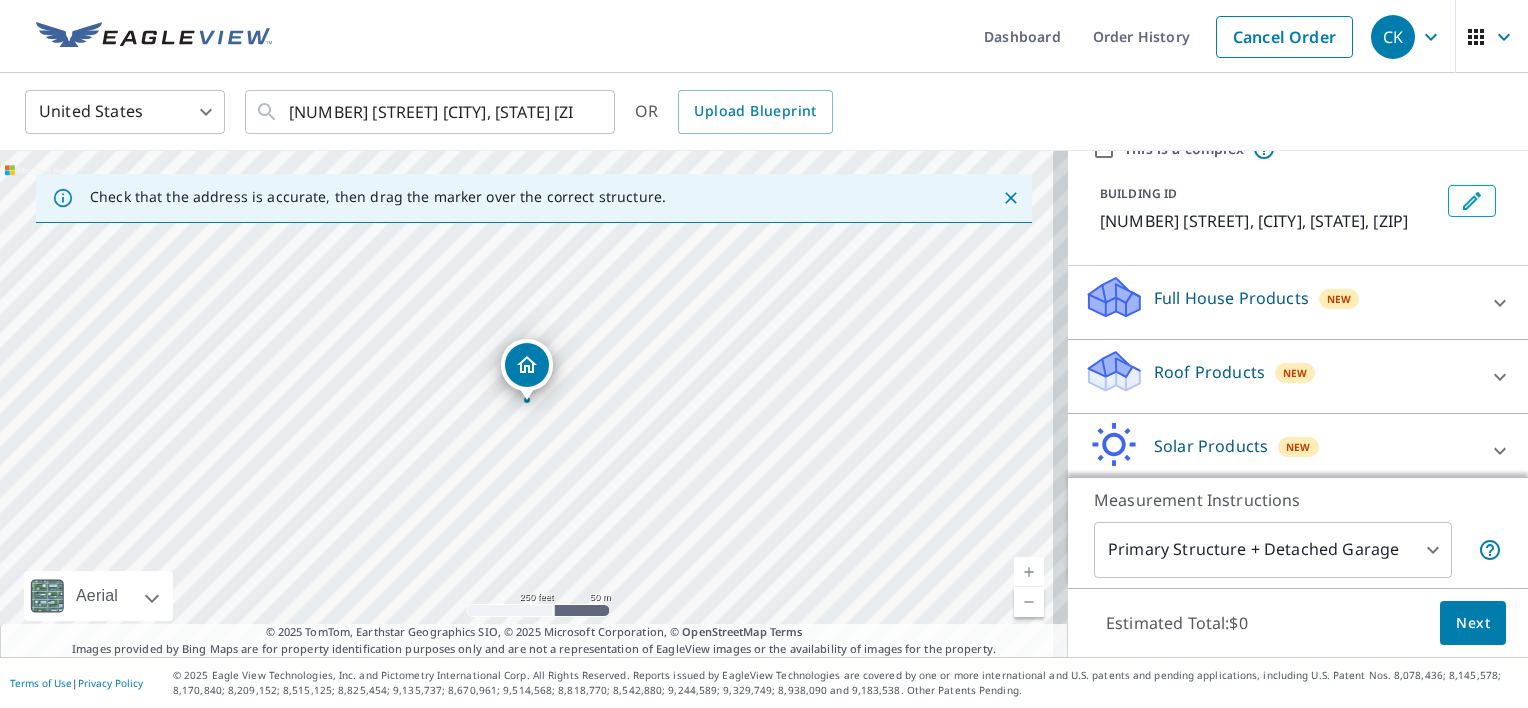 scroll, scrollTop: 120, scrollLeft: 0, axis: vertical 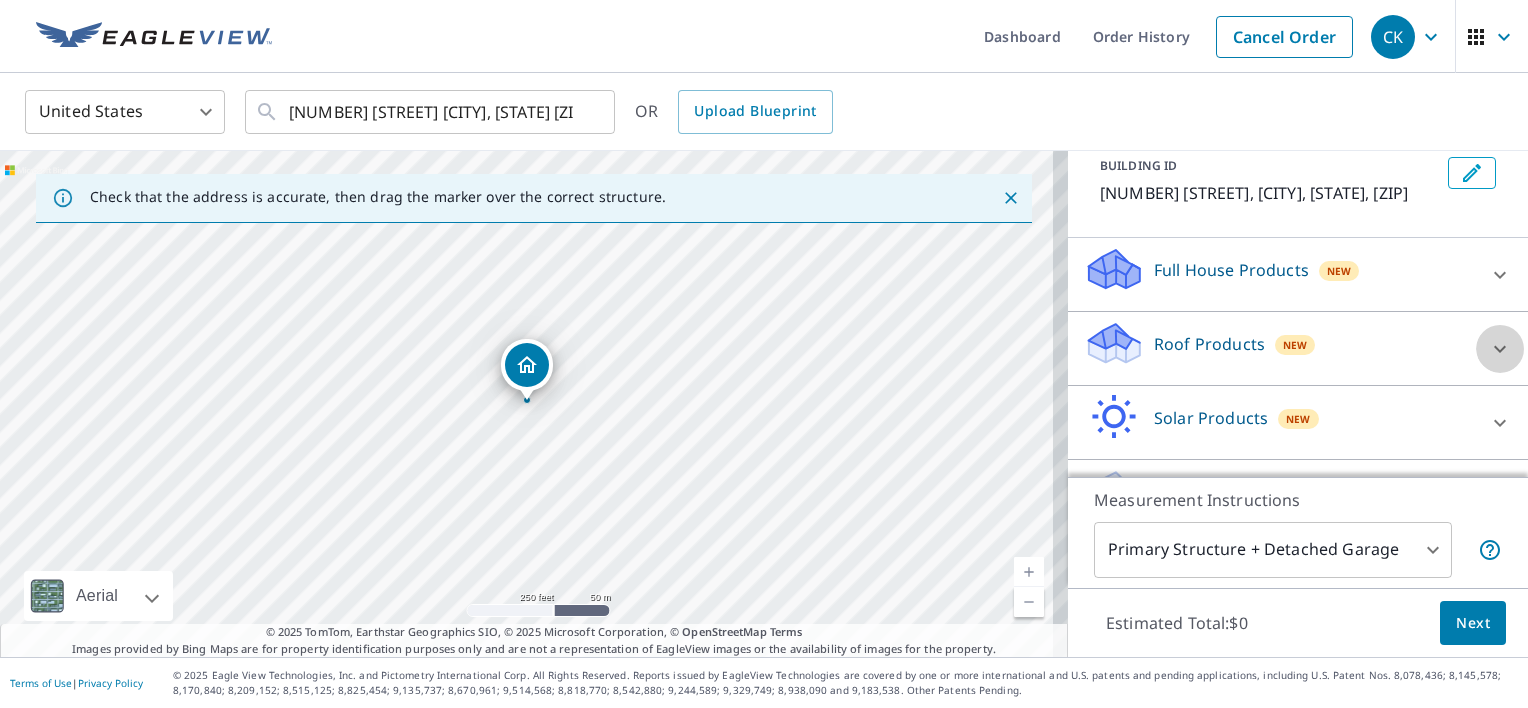 click 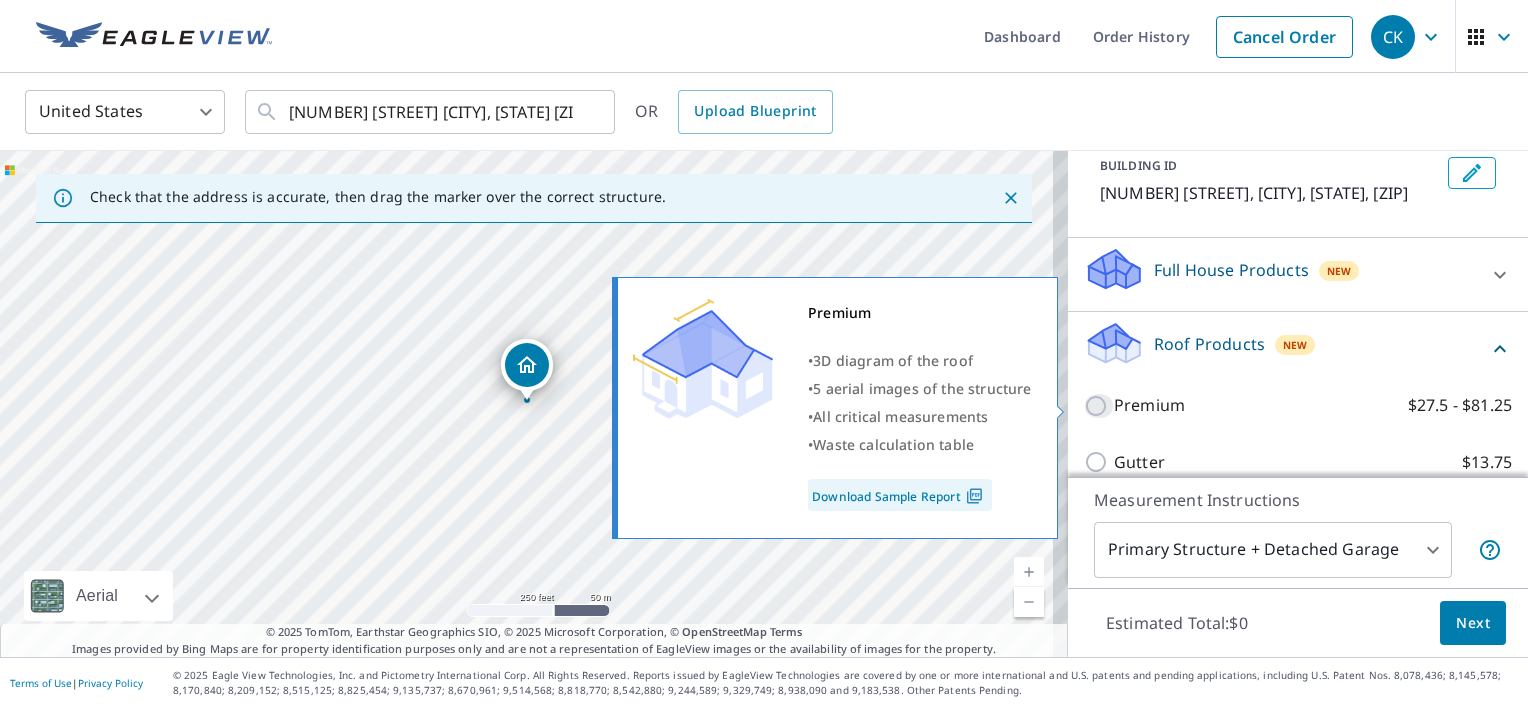 click on "Premium $27.5 - $81.25" at bounding box center (1099, 406) 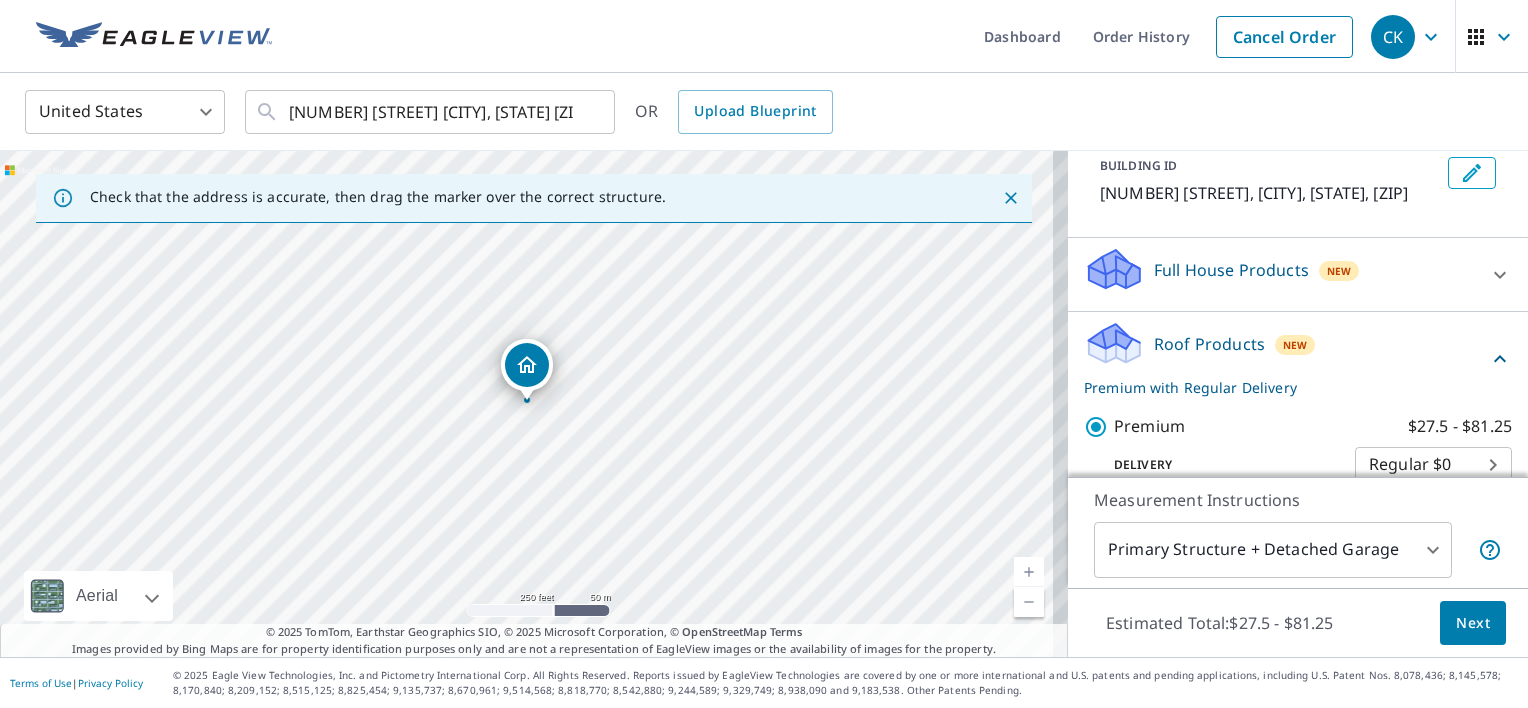 click on "Next" at bounding box center (1473, 623) 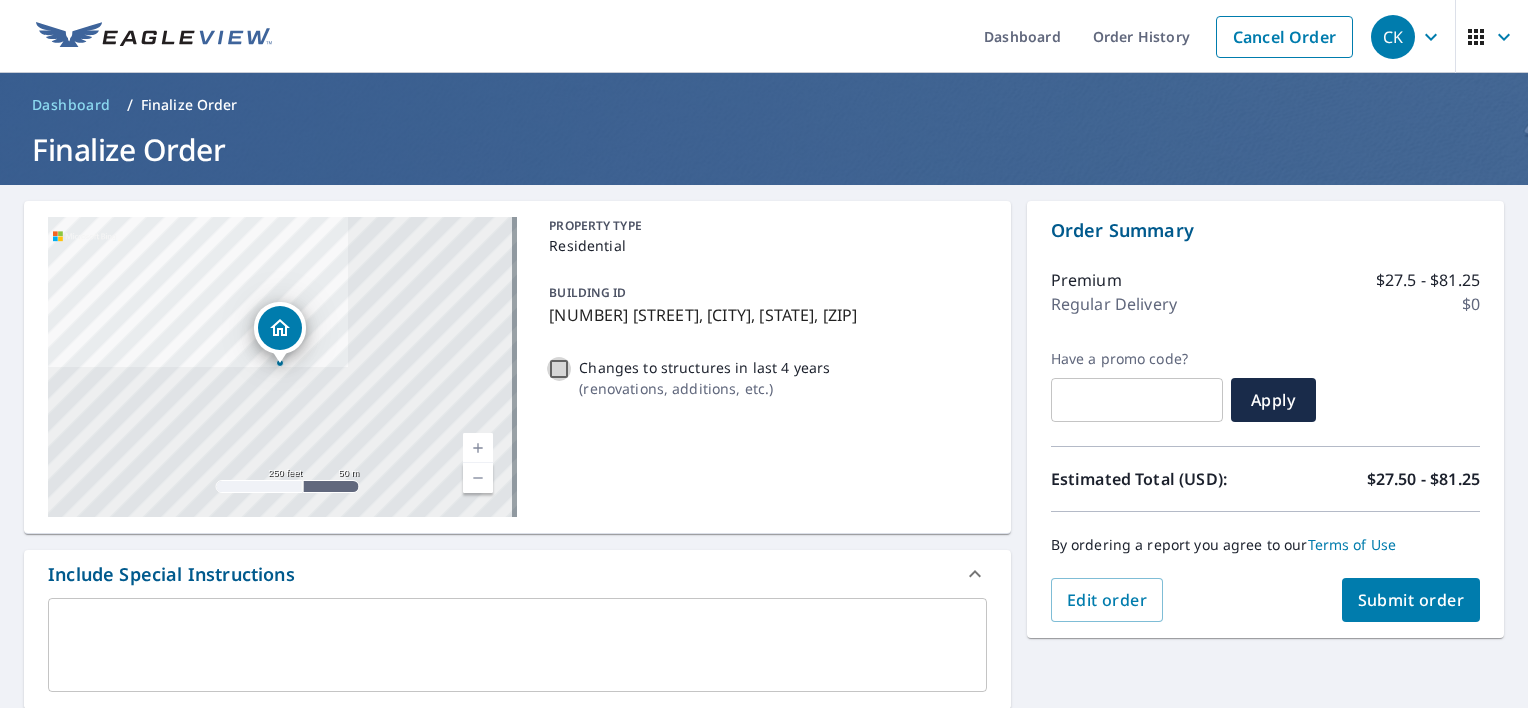 click on "Changes to structures in last 4 years ( renovations, additions, etc. )" at bounding box center (559, 369) 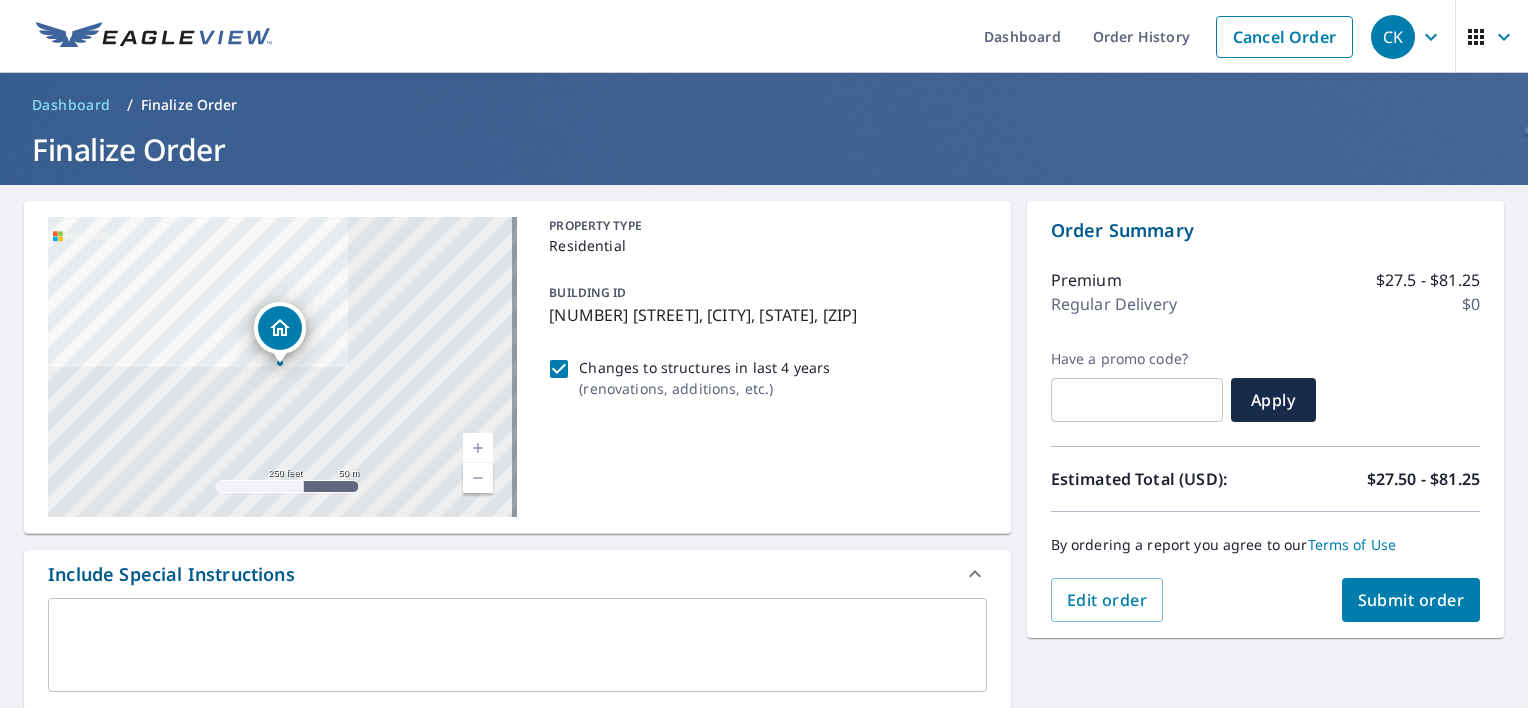 click on "Submit order" at bounding box center (1411, 600) 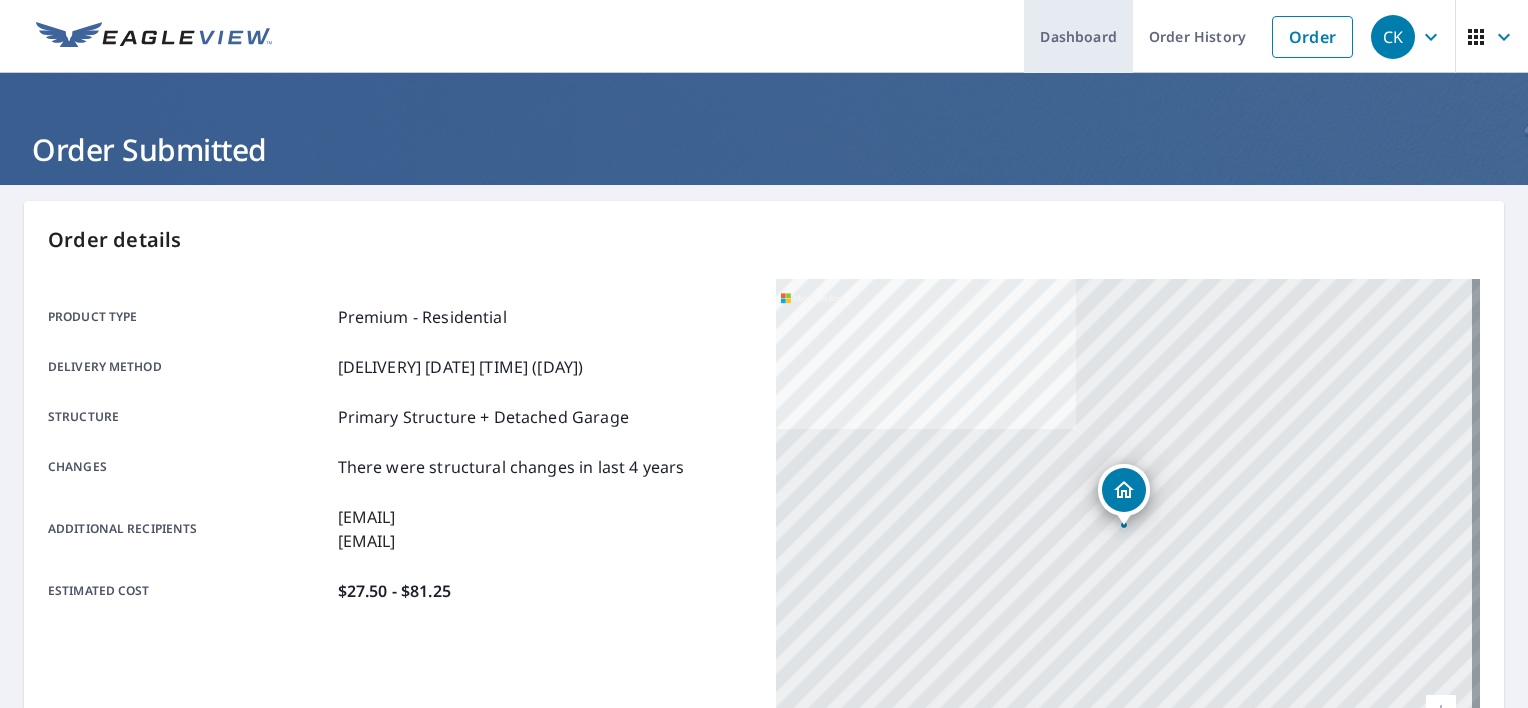 click on "Dashboard" at bounding box center (1078, 36) 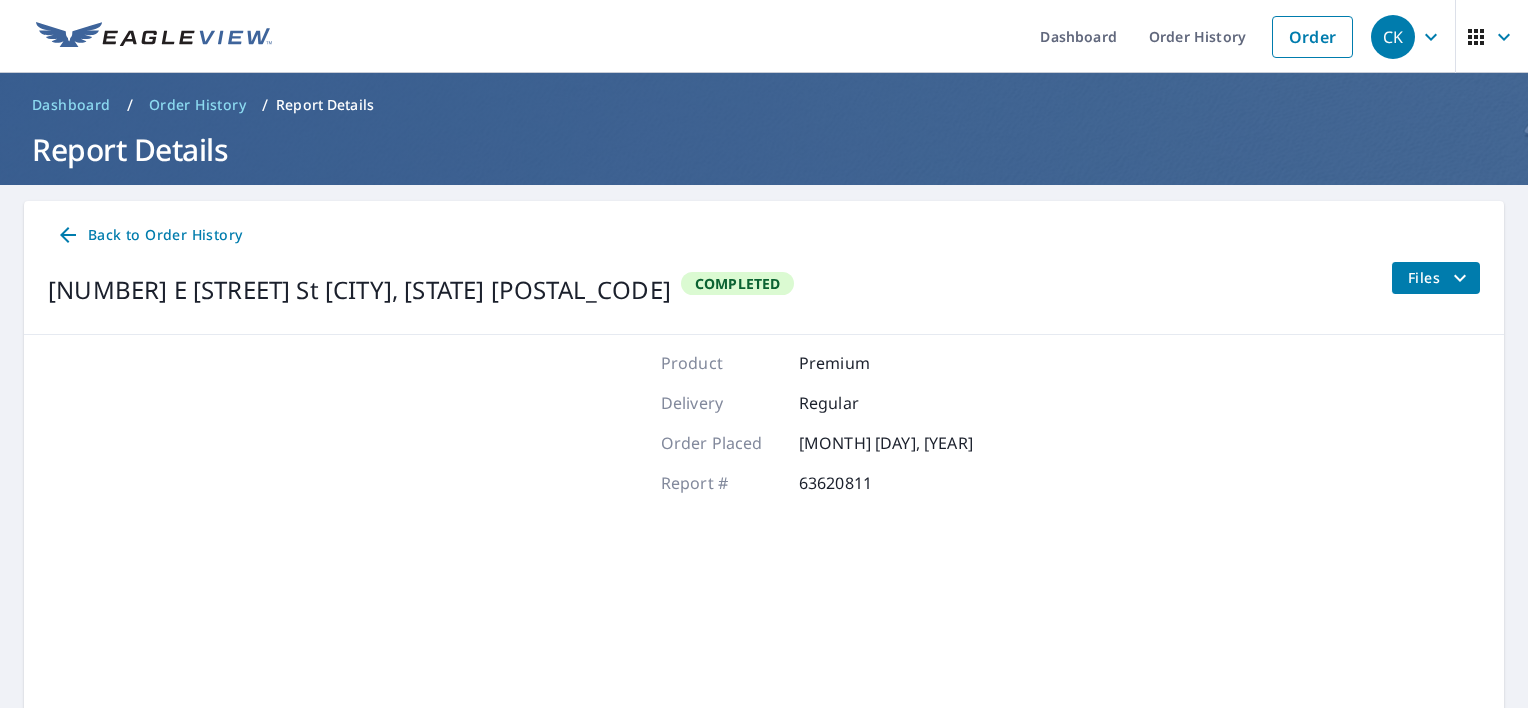 scroll, scrollTop: 0, scrollLeft: 0, axis: both 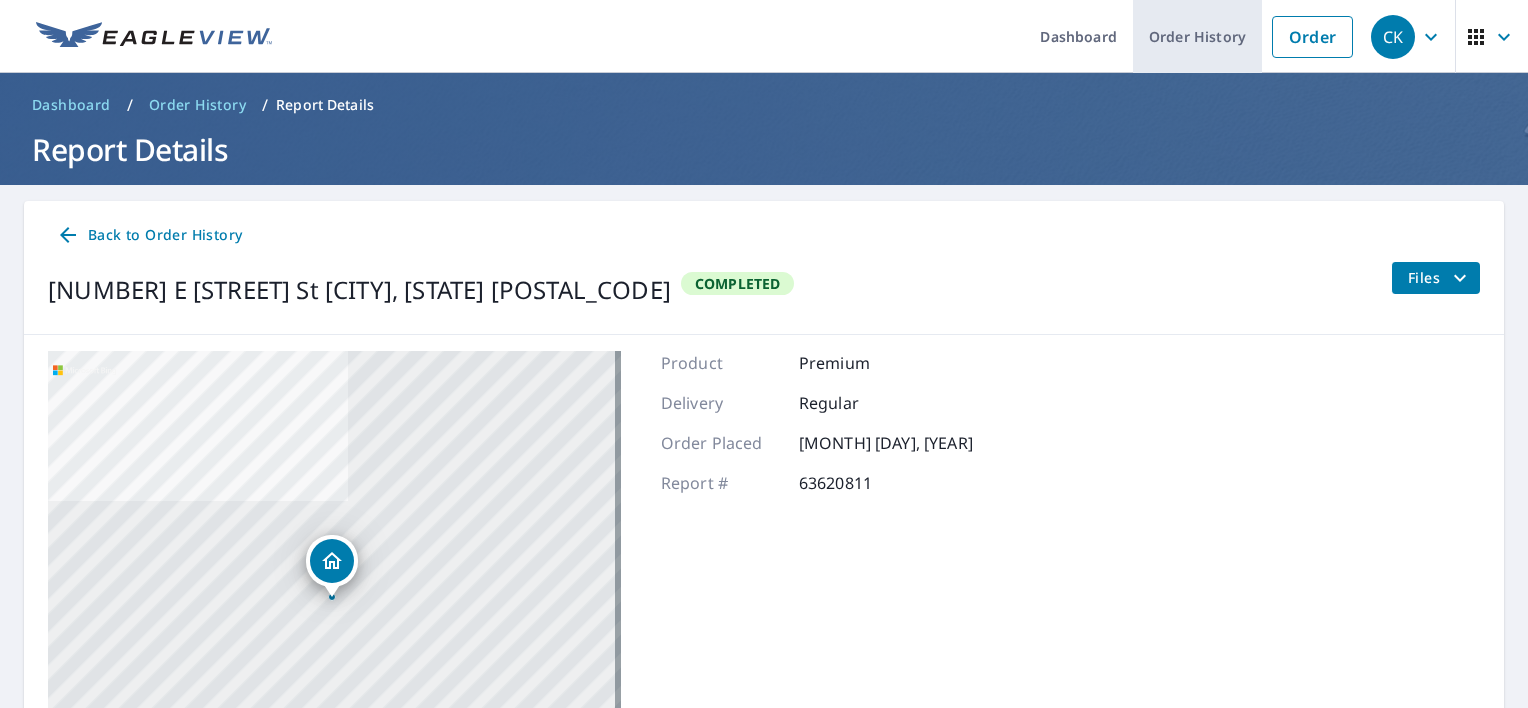 click on "Order History" at bounding box center (1197, 36) 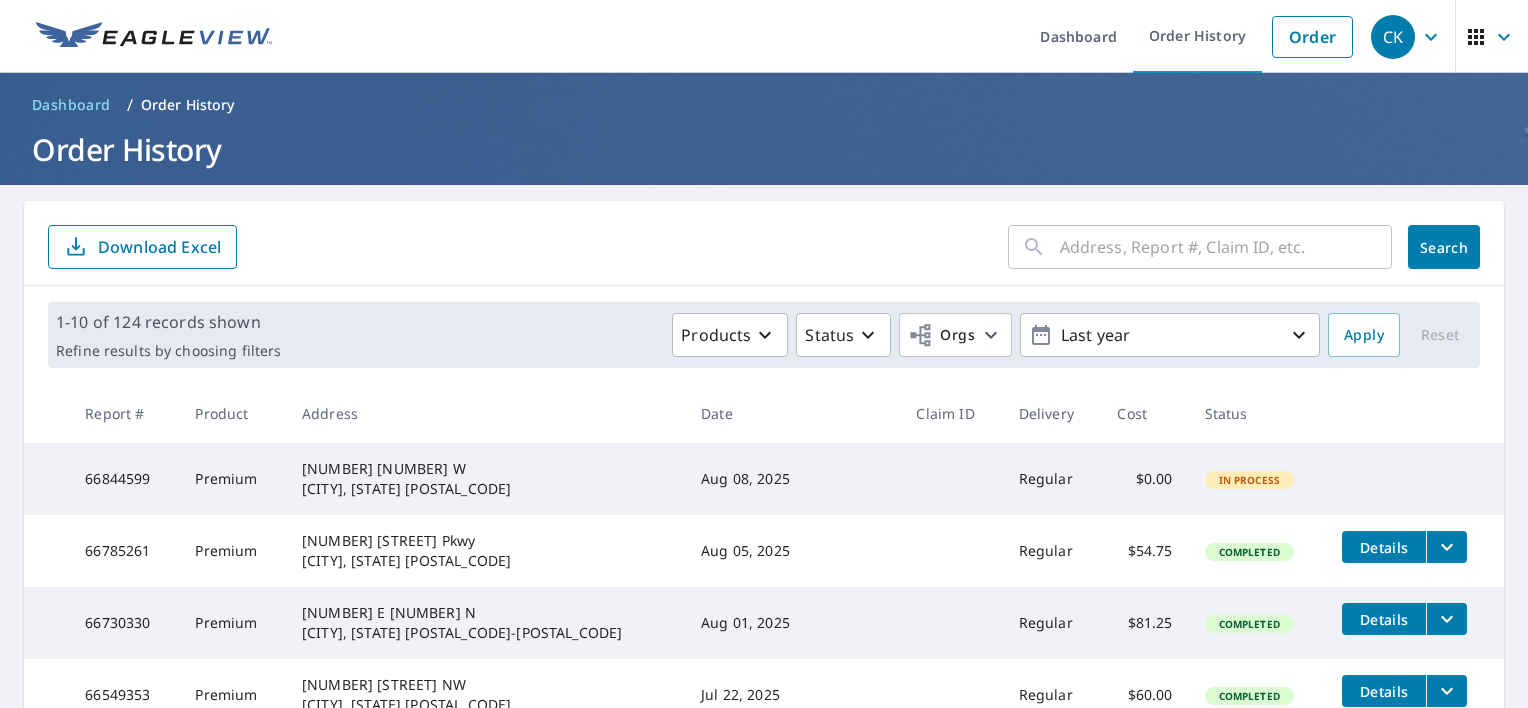 click on "[NUMBER] [STREET] [POSTAL_CODE] [NUMBER] W
[CITY], [STATE] [POSTAL_CODE] [MONTH] [DAY], [YEAR] [TEXT] [PRICE] [TEXT]" at bounding box center [764, 479] 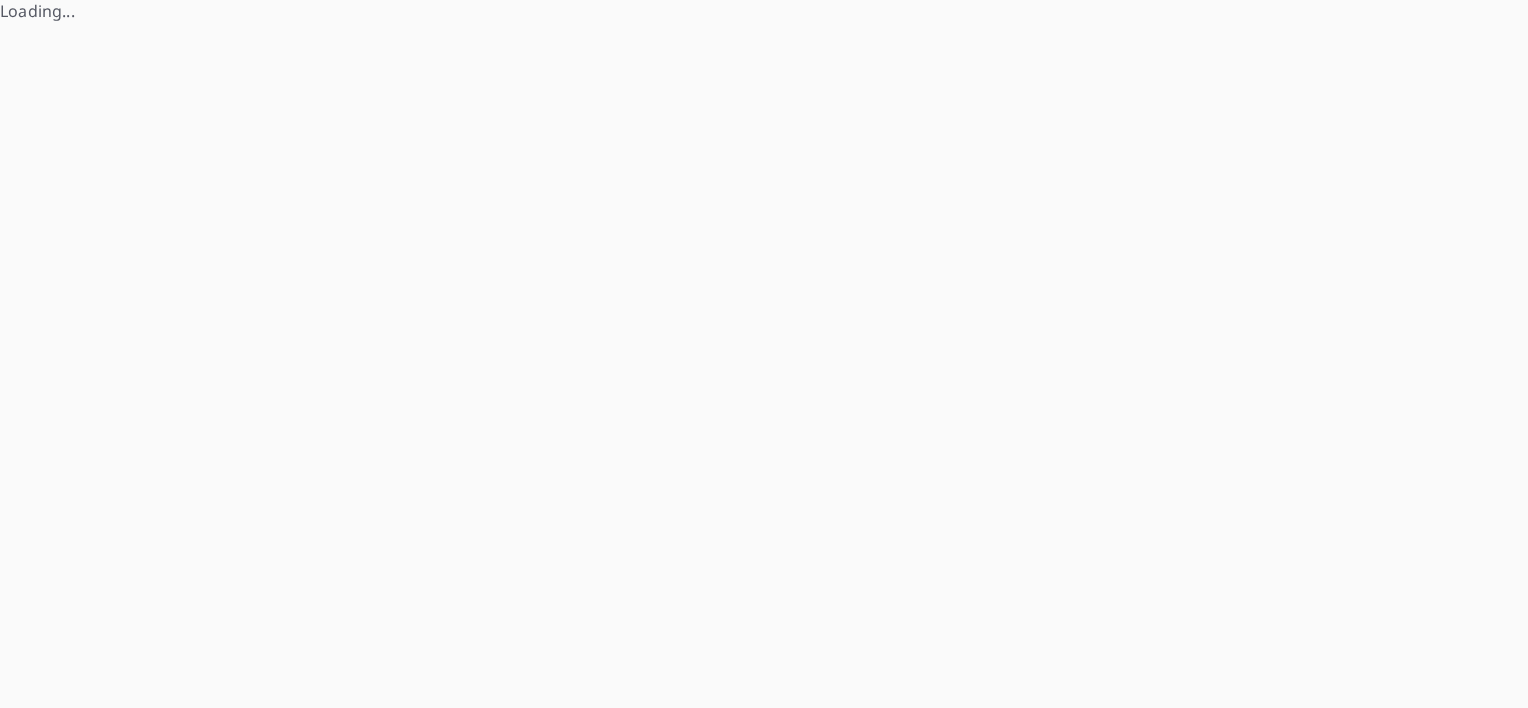 scroll, scrollTop: 0, scrollLeft: 0, axis: both 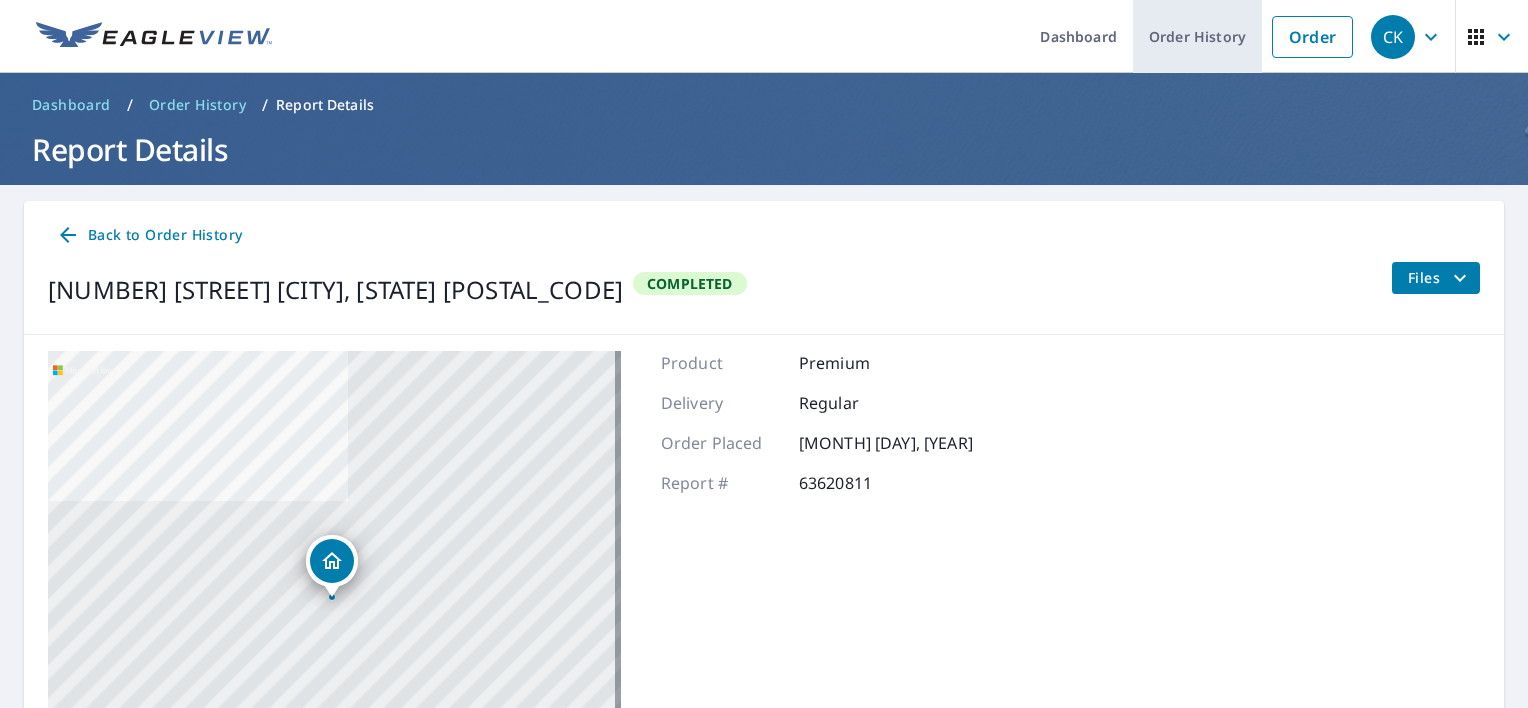 click on "Order History" at bounding box center [1197, 36] 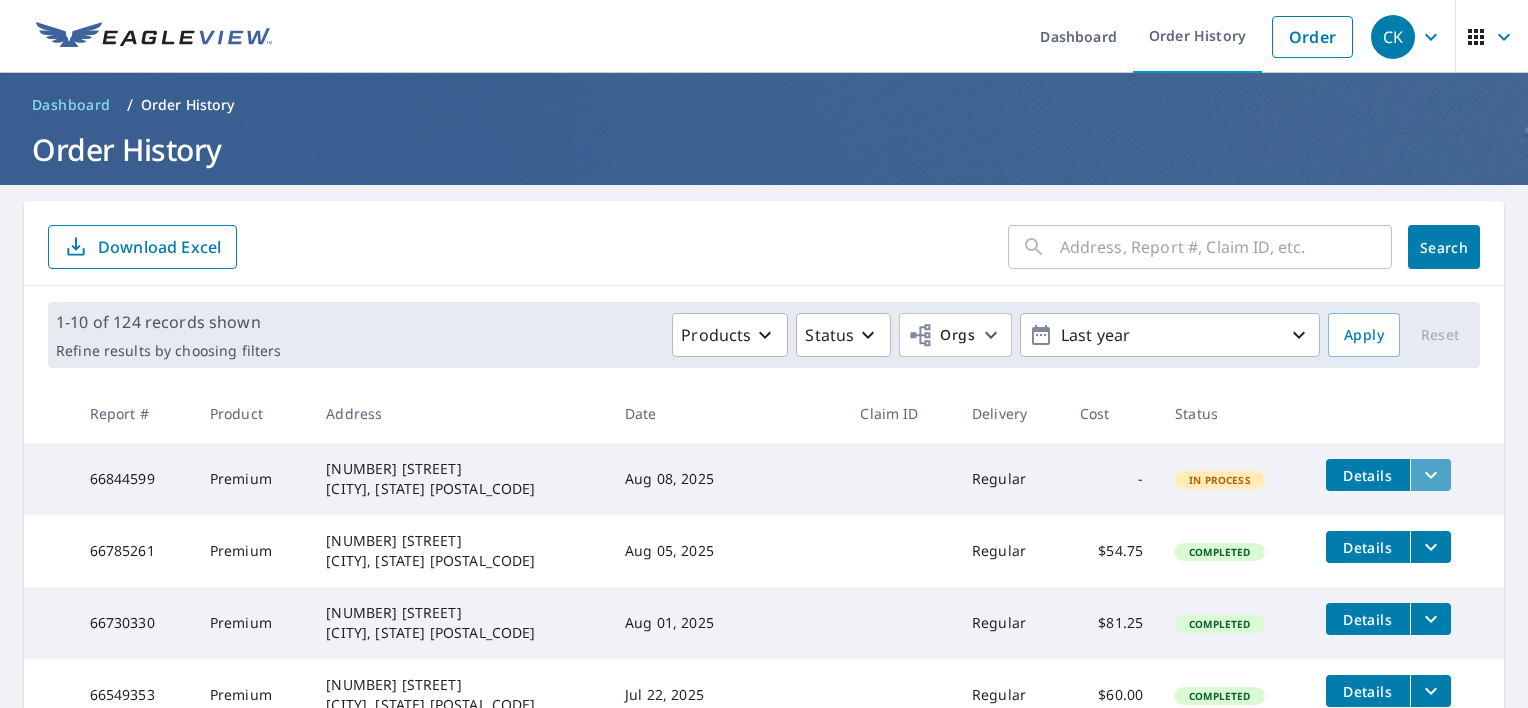 click 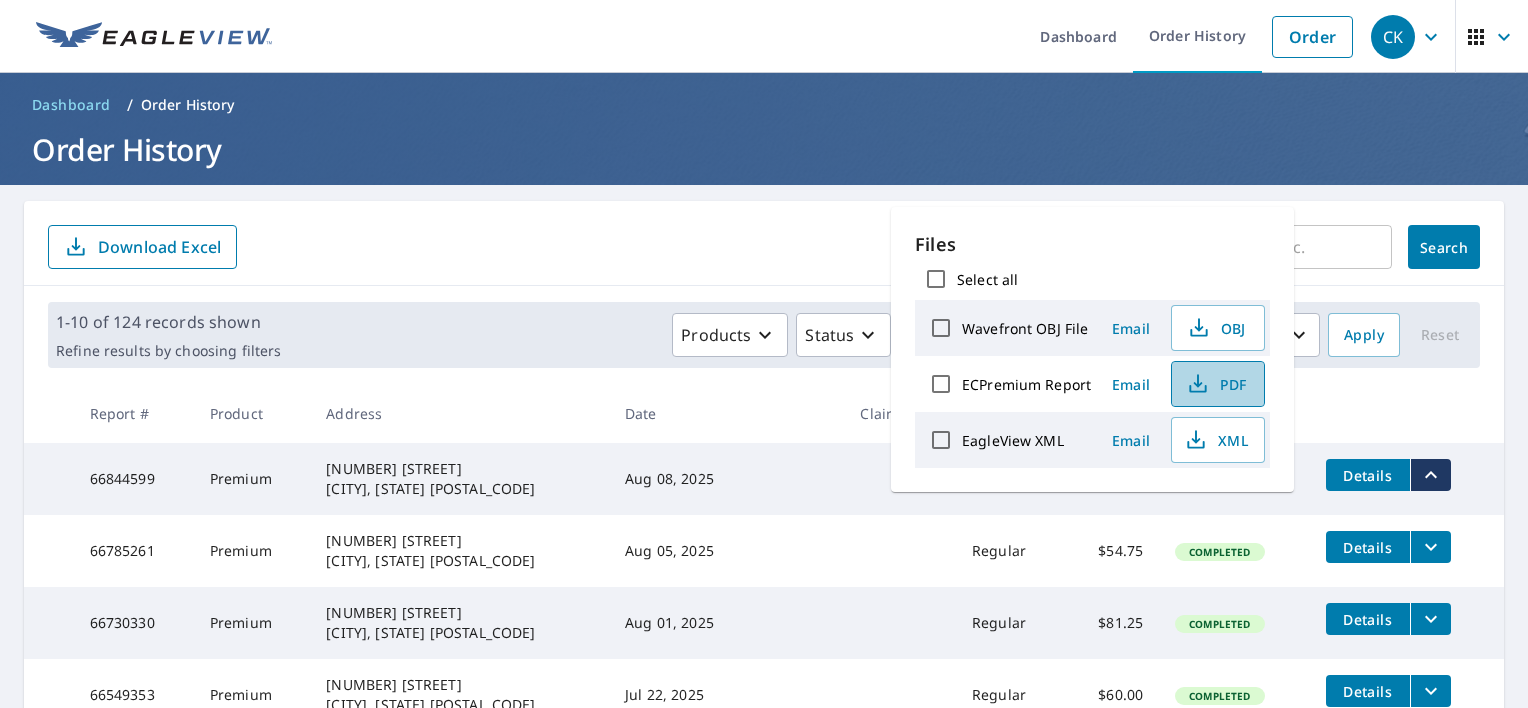 click on "PDF" at bounding box center [1216, 384] 